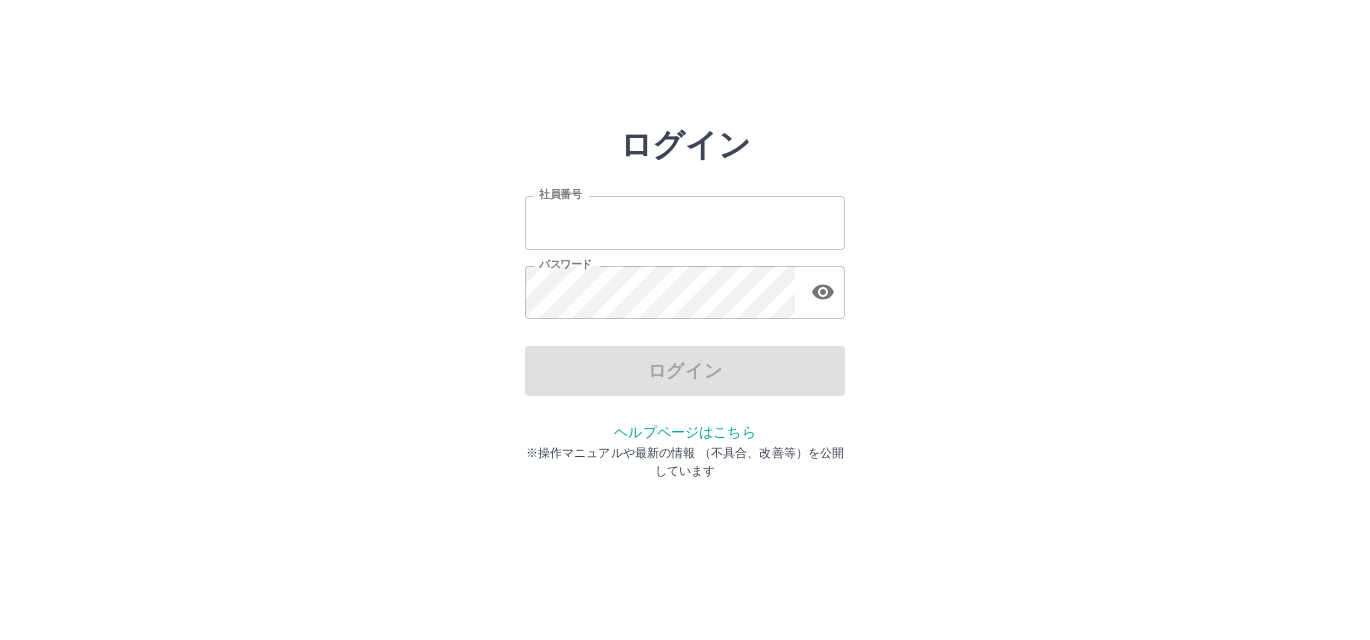 scroll, scrollTop: 0, scrollLeft: 0, axis: both 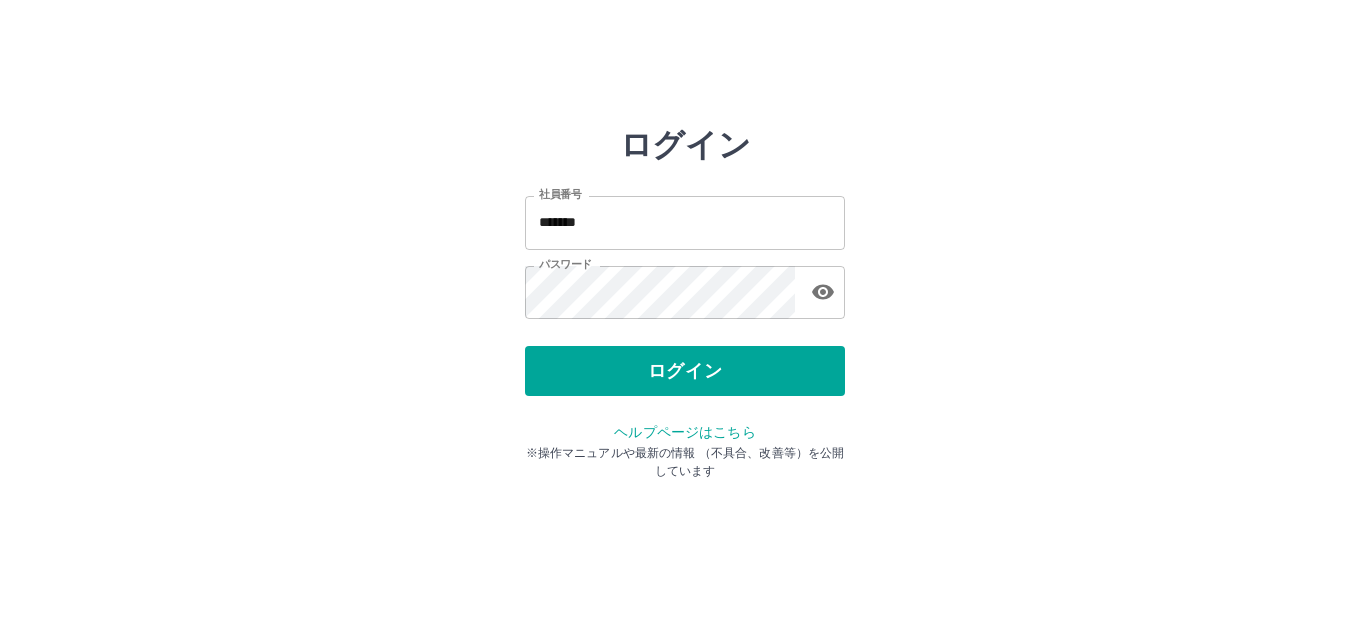 click on "ログイン" at bounding box center (685, 371) 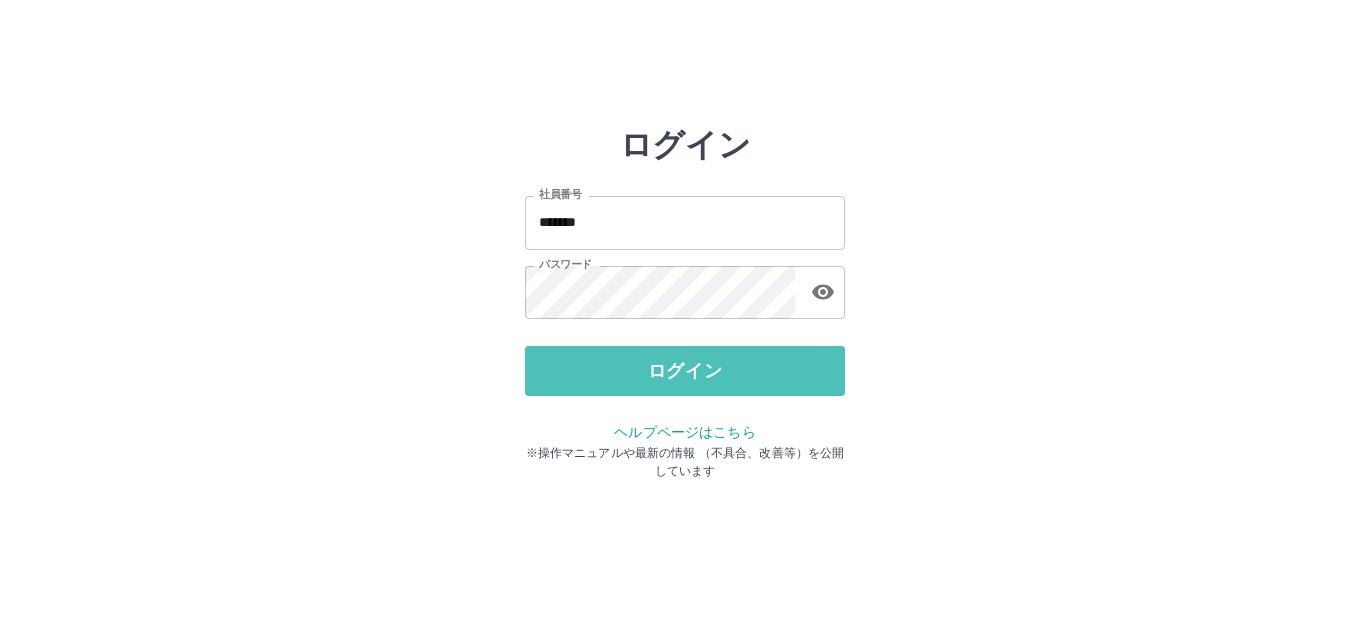 click on "ログイン" at bounding box center [685, 371] 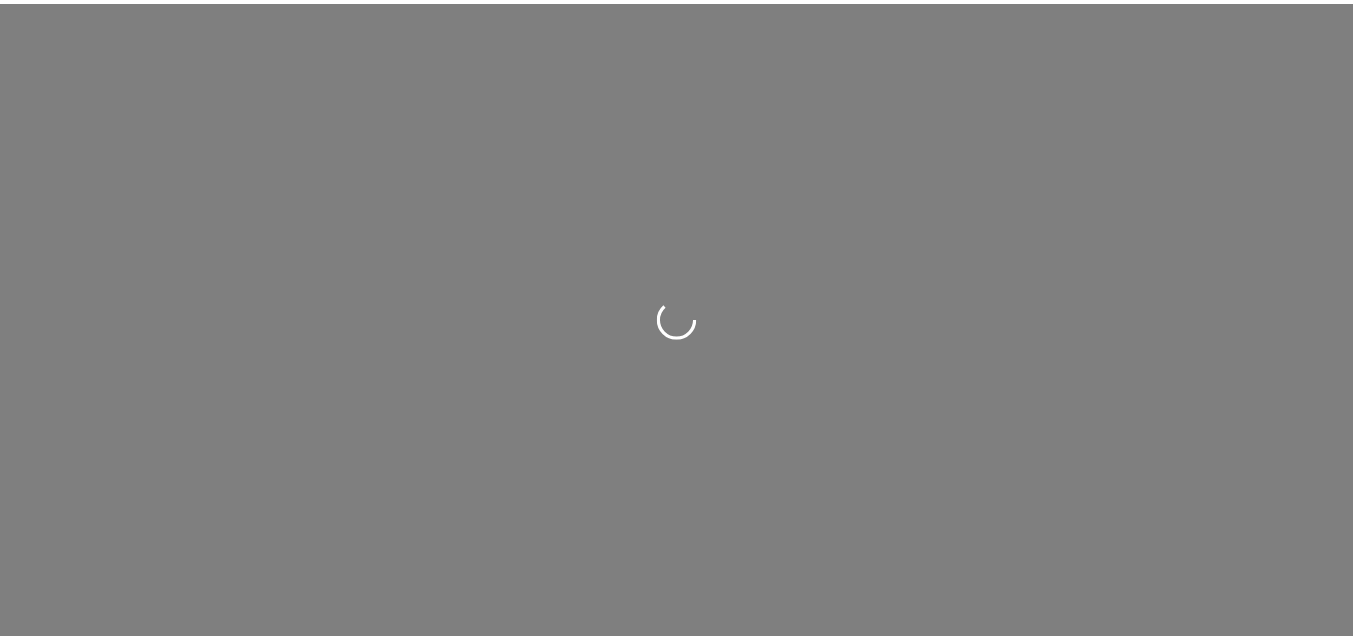 scroll, scrollTop: 0, scrollLeft: 0, axis: both 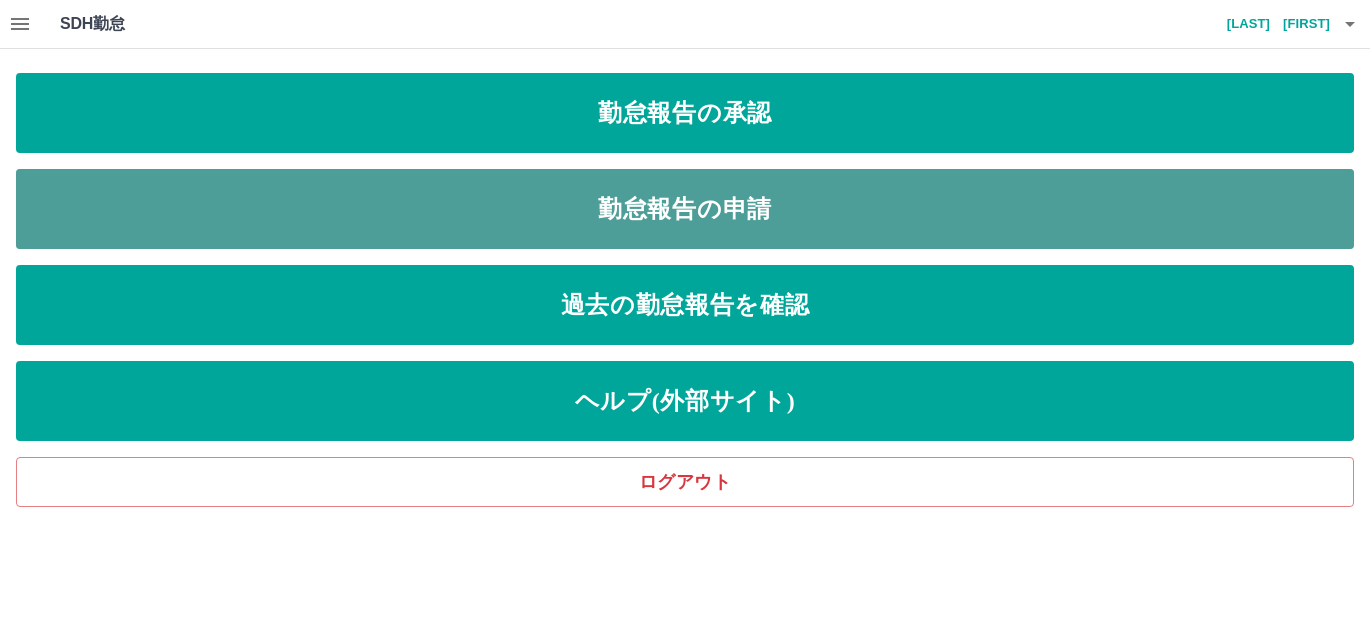 click on "勤怠報告の申請" at bounding box center [685, 209] 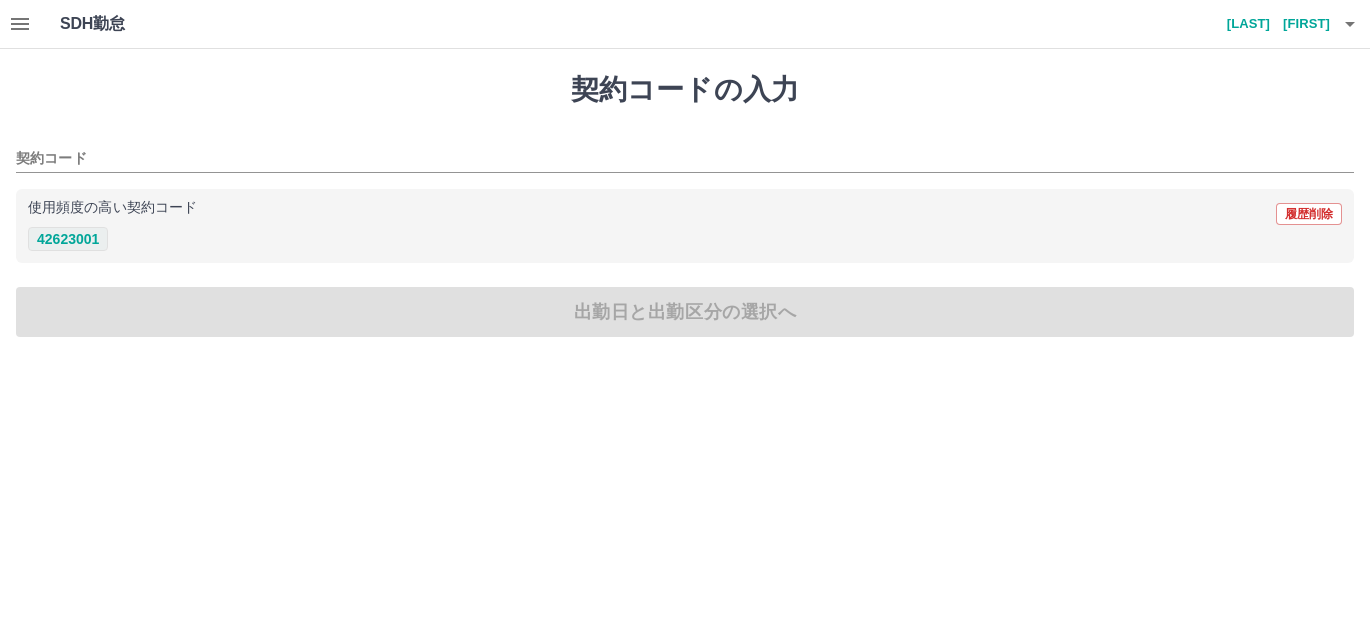 click on "42623001" at bounding box center [68, 239] 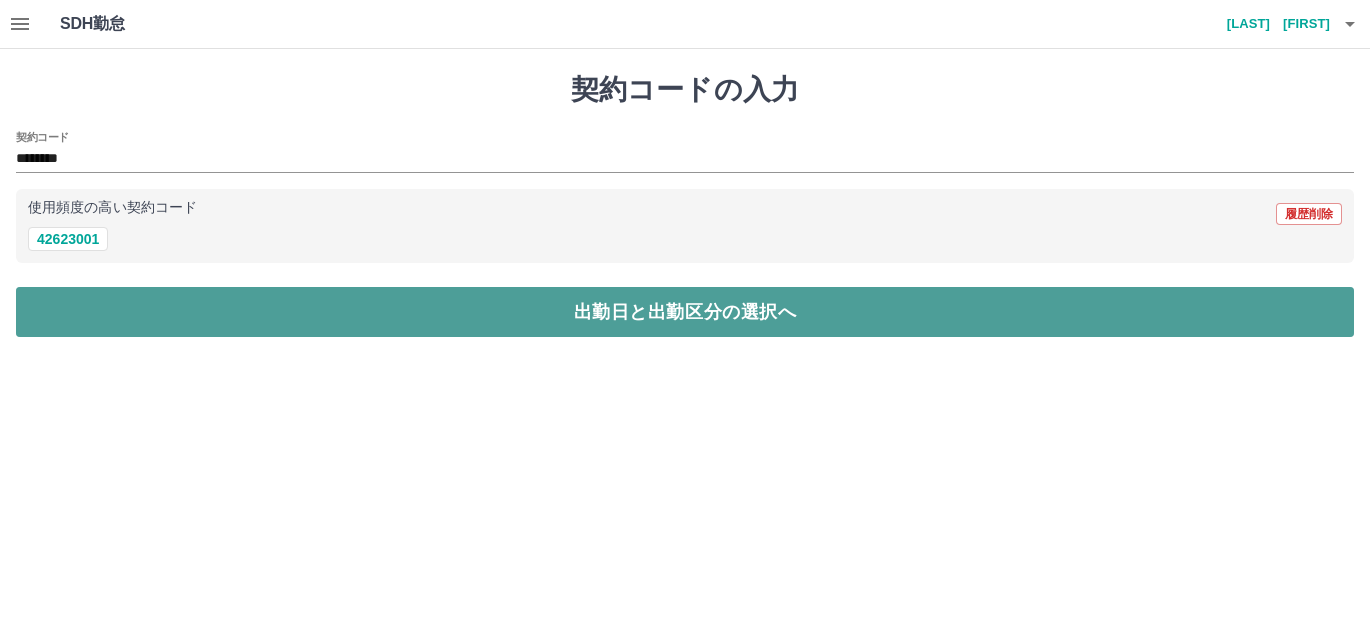 click on "出勤日と出勤区分の選択へ" at bounding box center (685, 312) 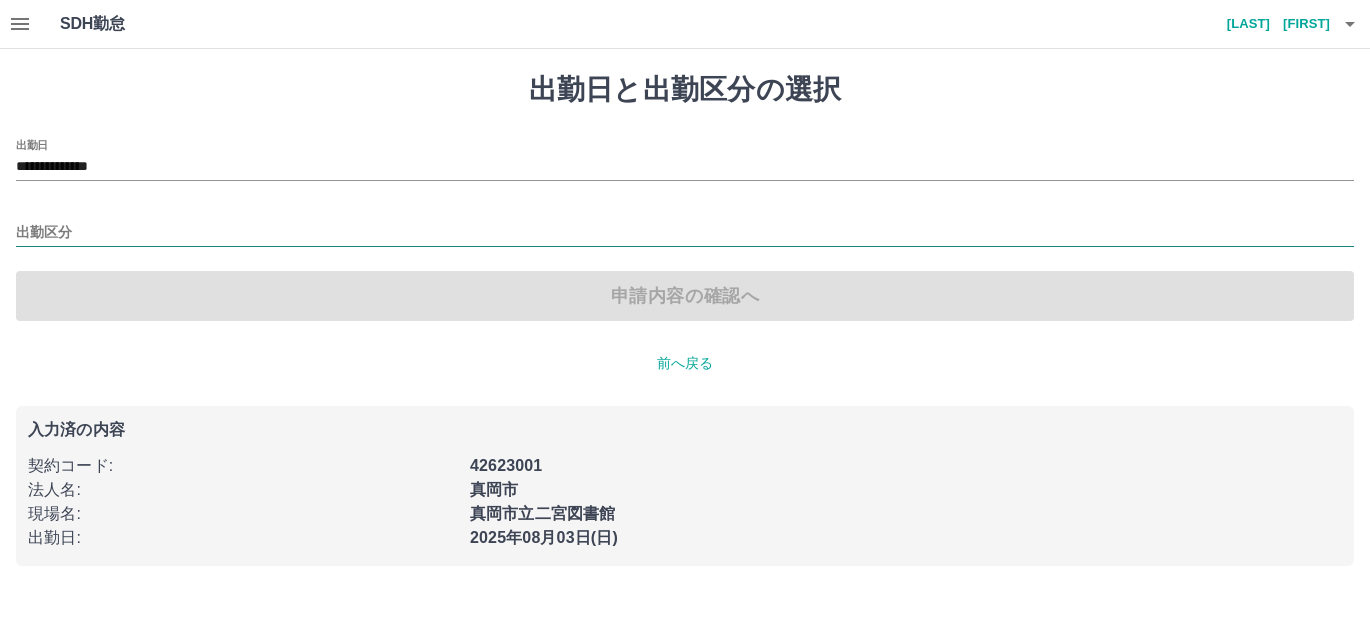click on "出勤区分" at bounding box center (685, 233) 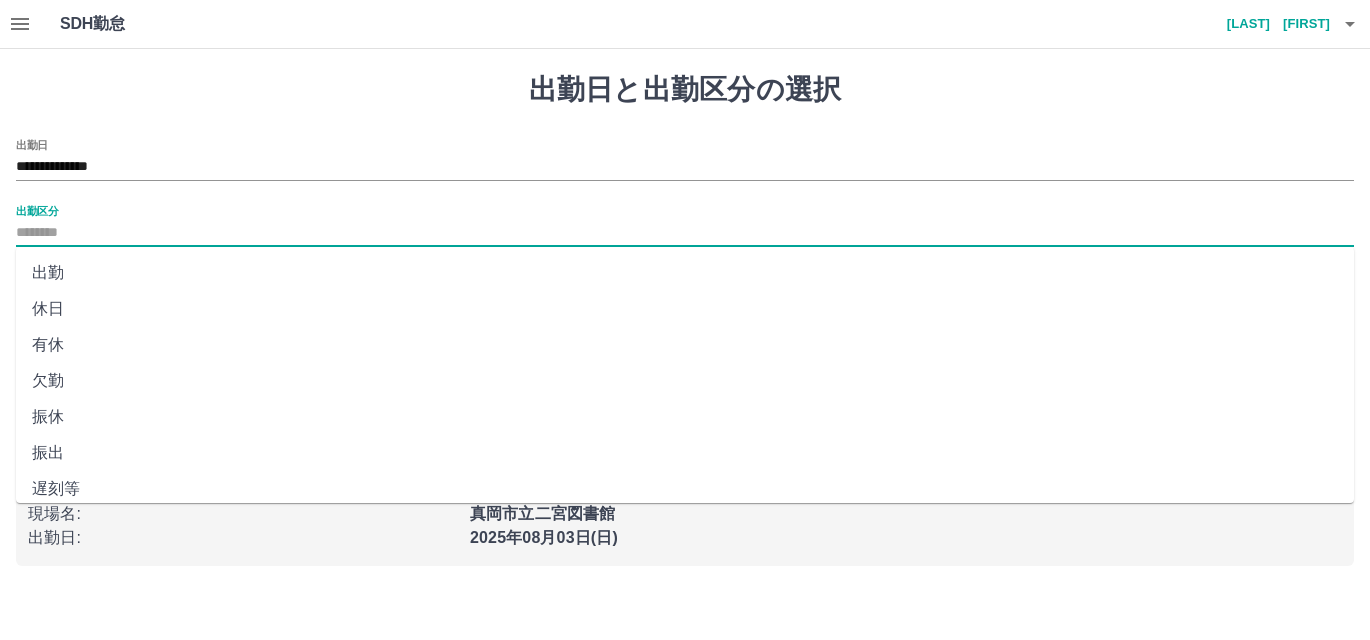 click on "出勤" at bounding box center (685, 273) 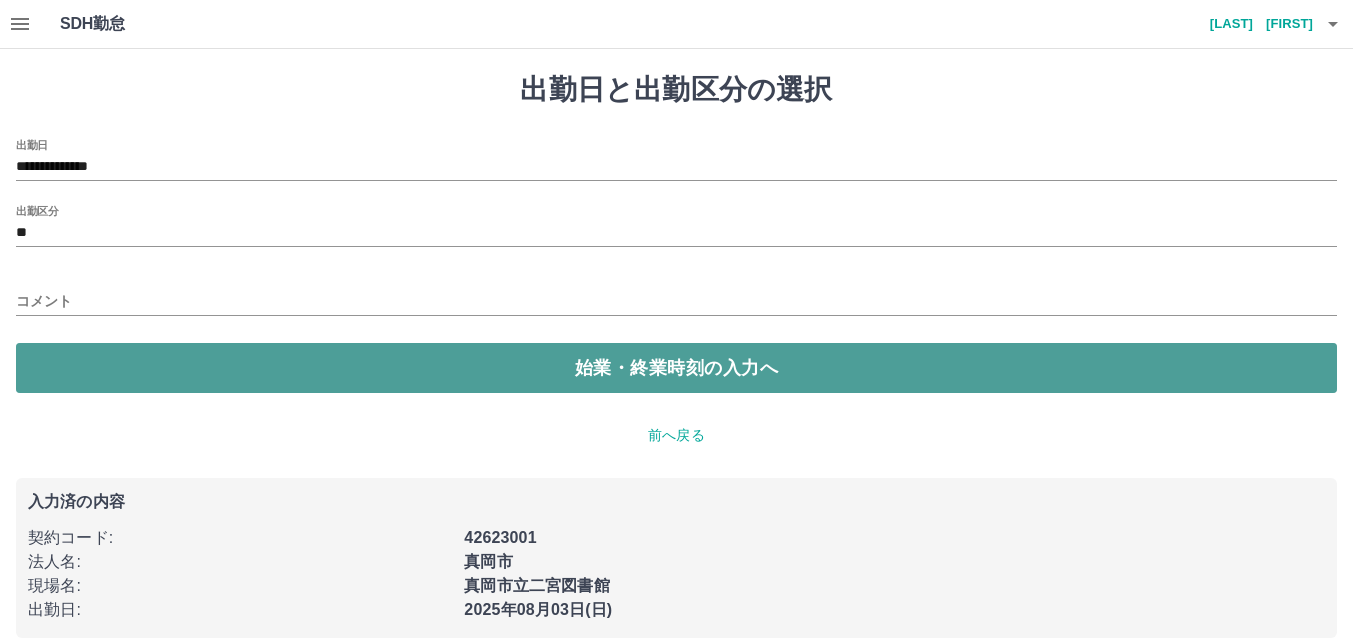 click on "始業・終業時刻の入力へ" at bounding box center (676, 368) 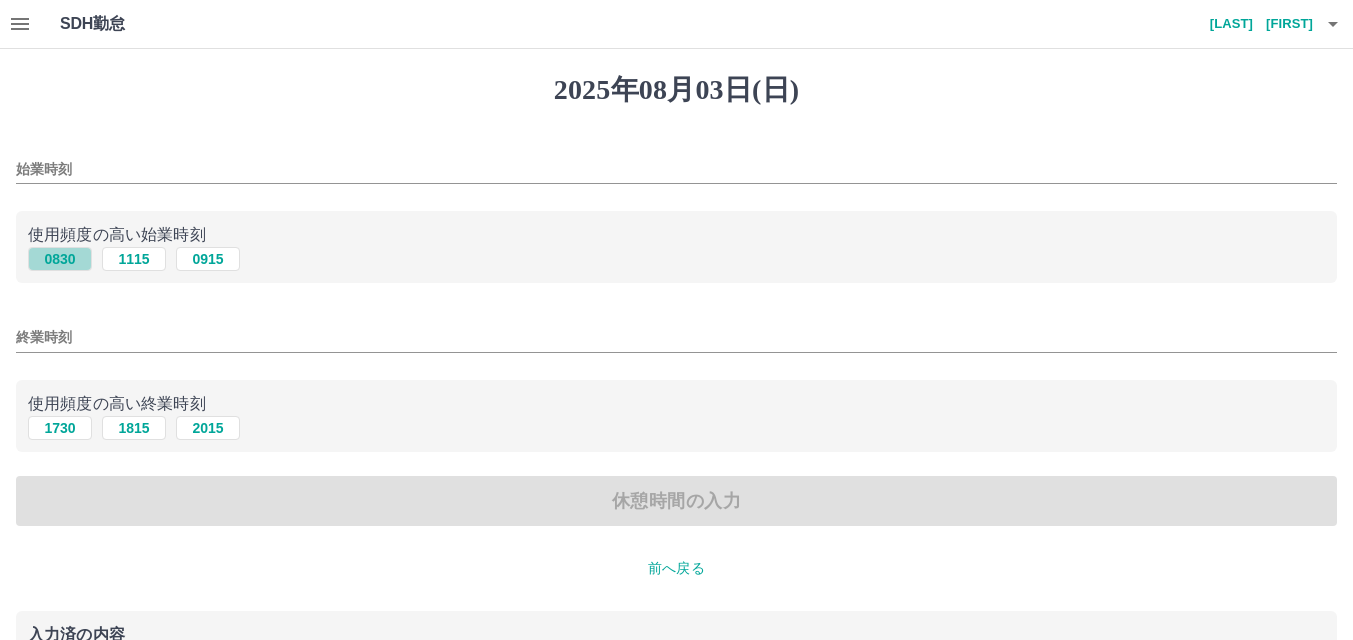 click on "0830" at bounding box center (60, 259) 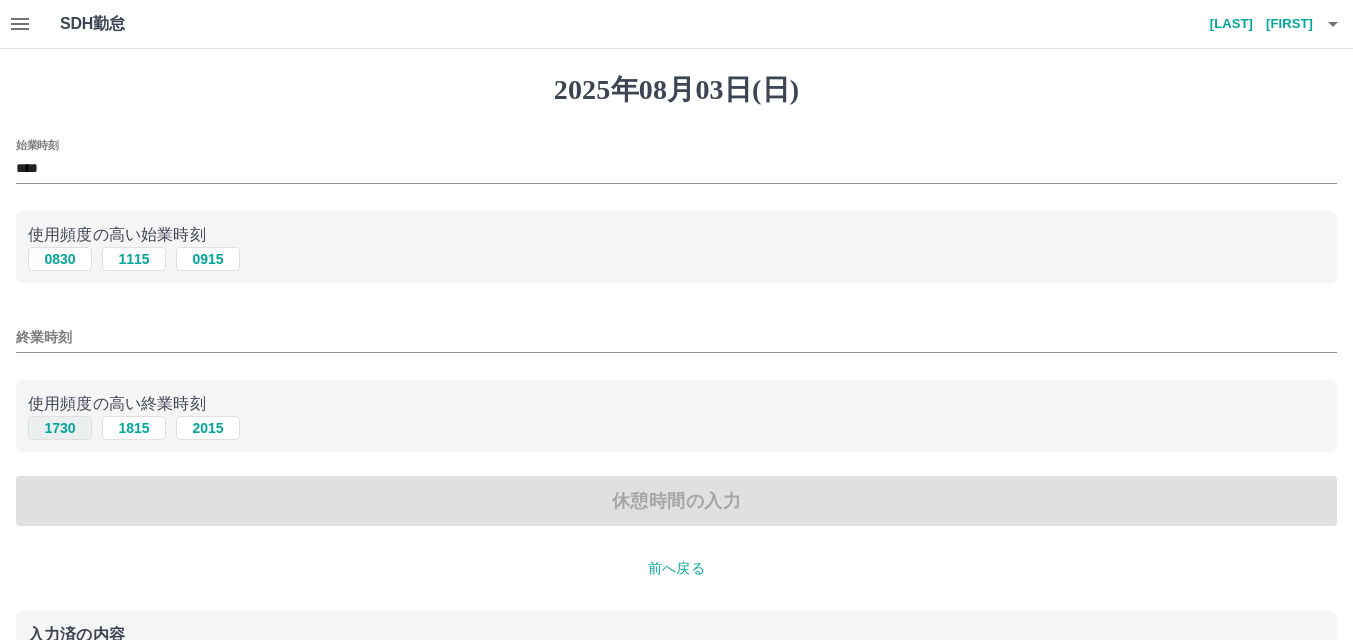click on "1730" at bounding box center (60, 428) 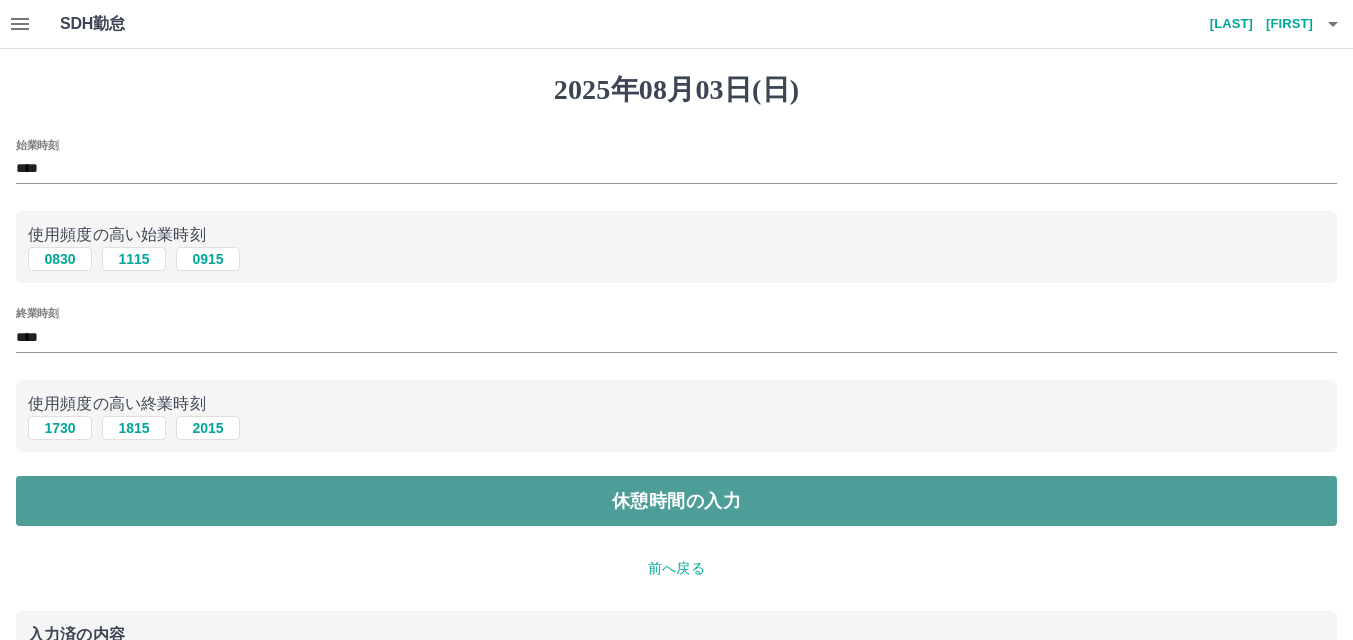 click on "休憩時間の入力" at bounding box center [676, 501] 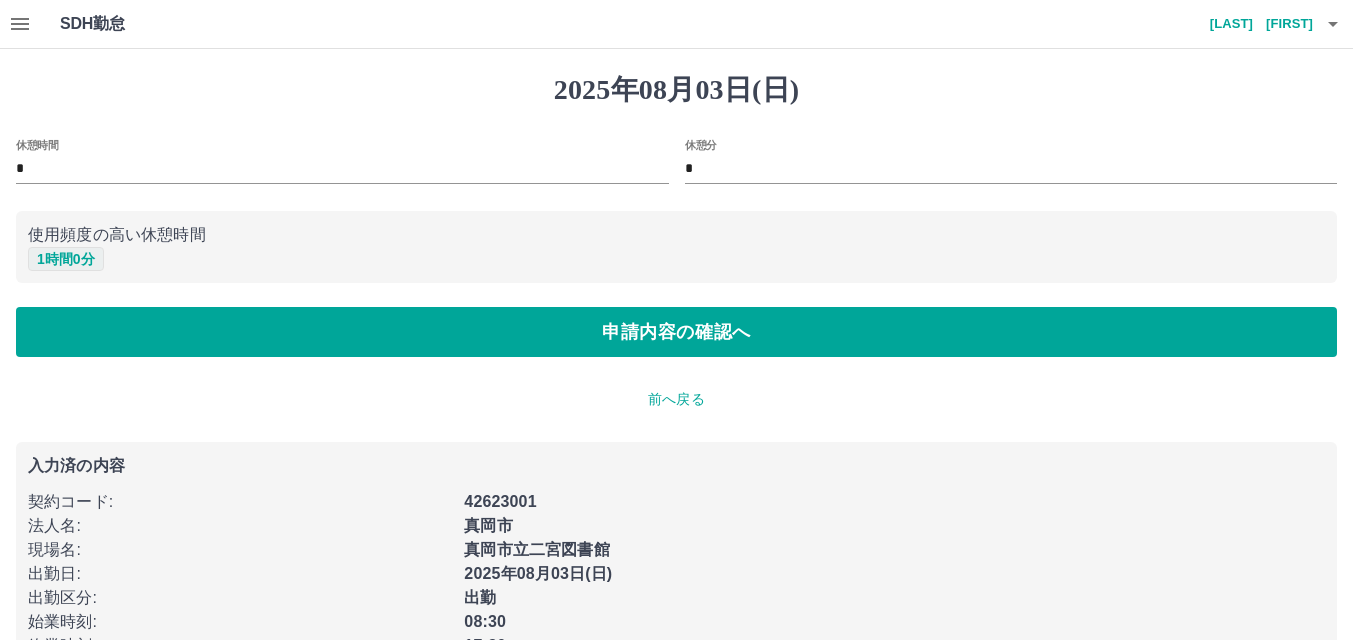 click on "1 時間 0 分" at bounding box center [66, 259] 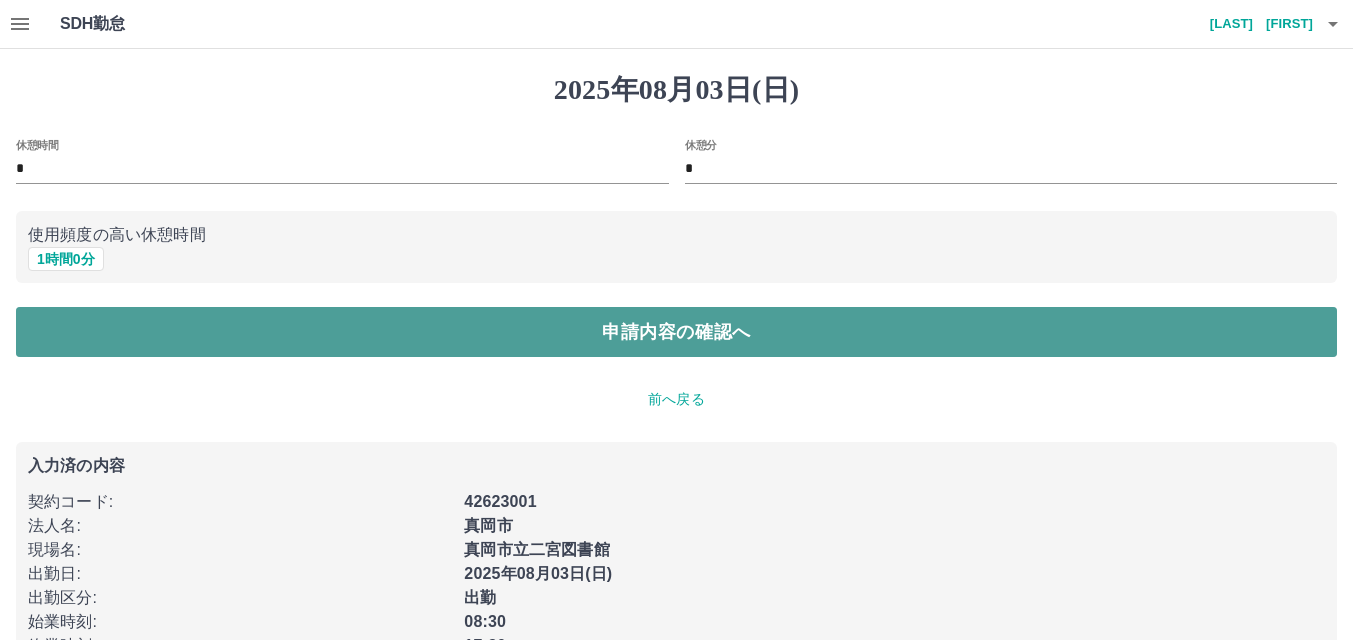 click on "申請内容の確認へ" at bounding box center [676, 332] 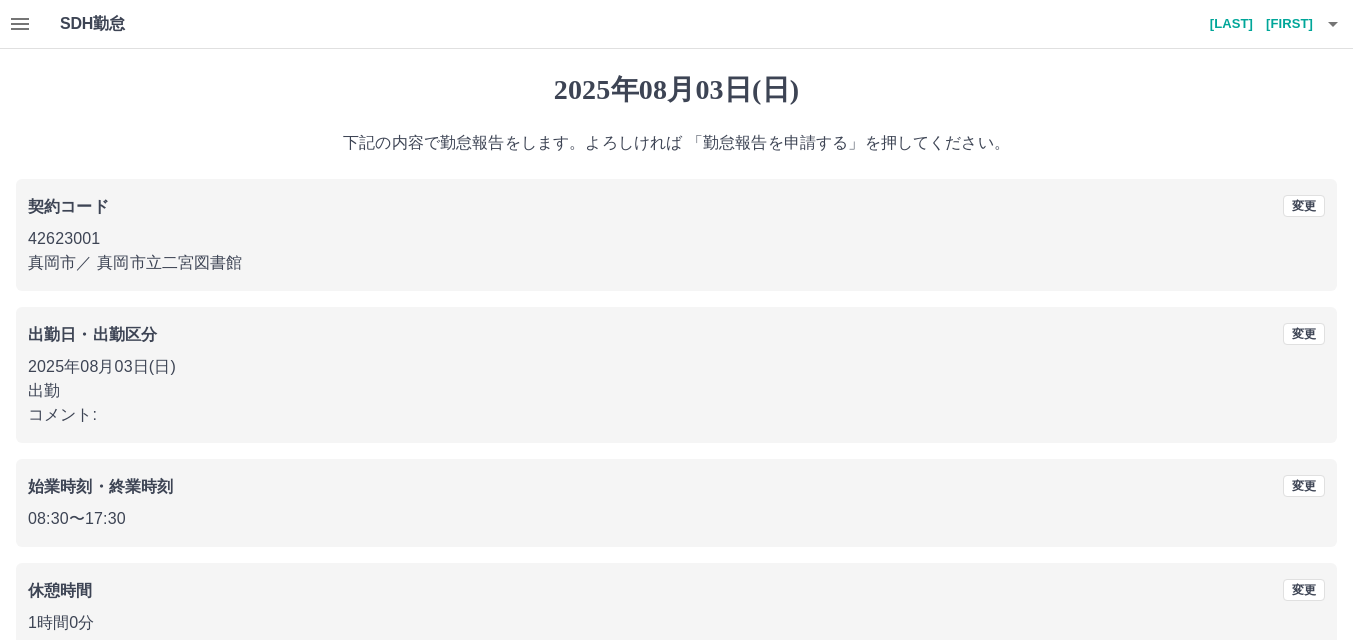 scroll, scrollTop: 109, scrollLeft: 0, axis: vertical 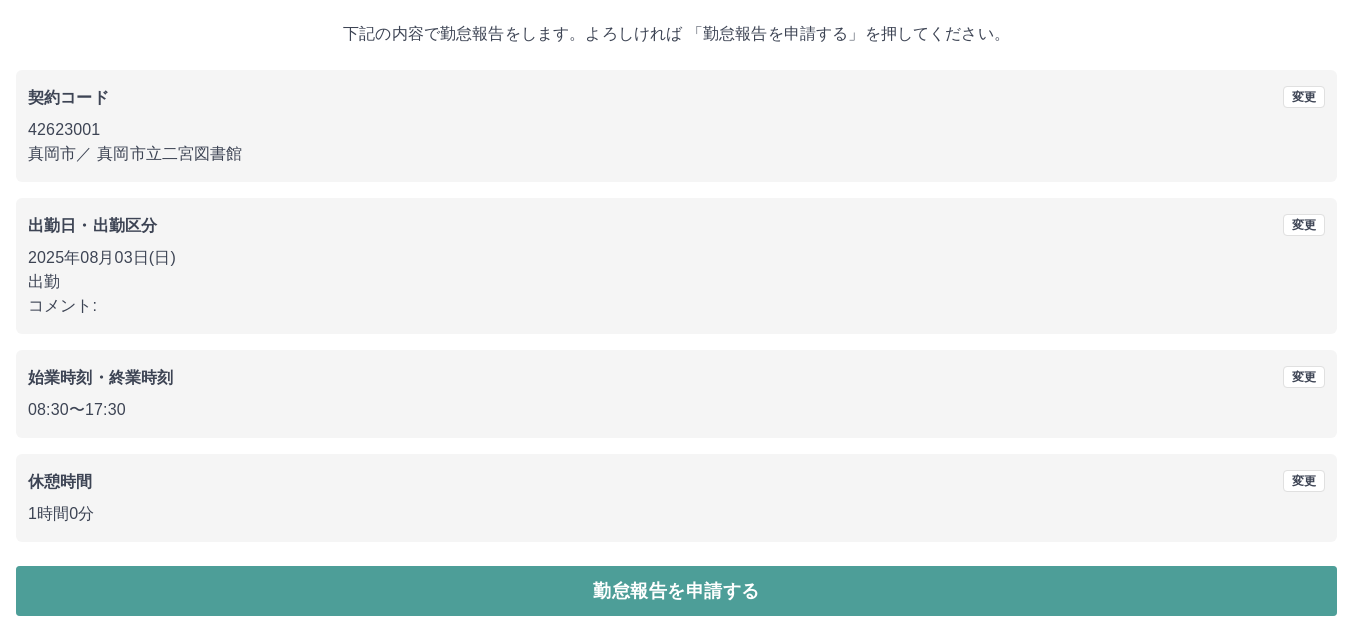 click on "勤怠報告を申請する" at bounding box center [676, 591] 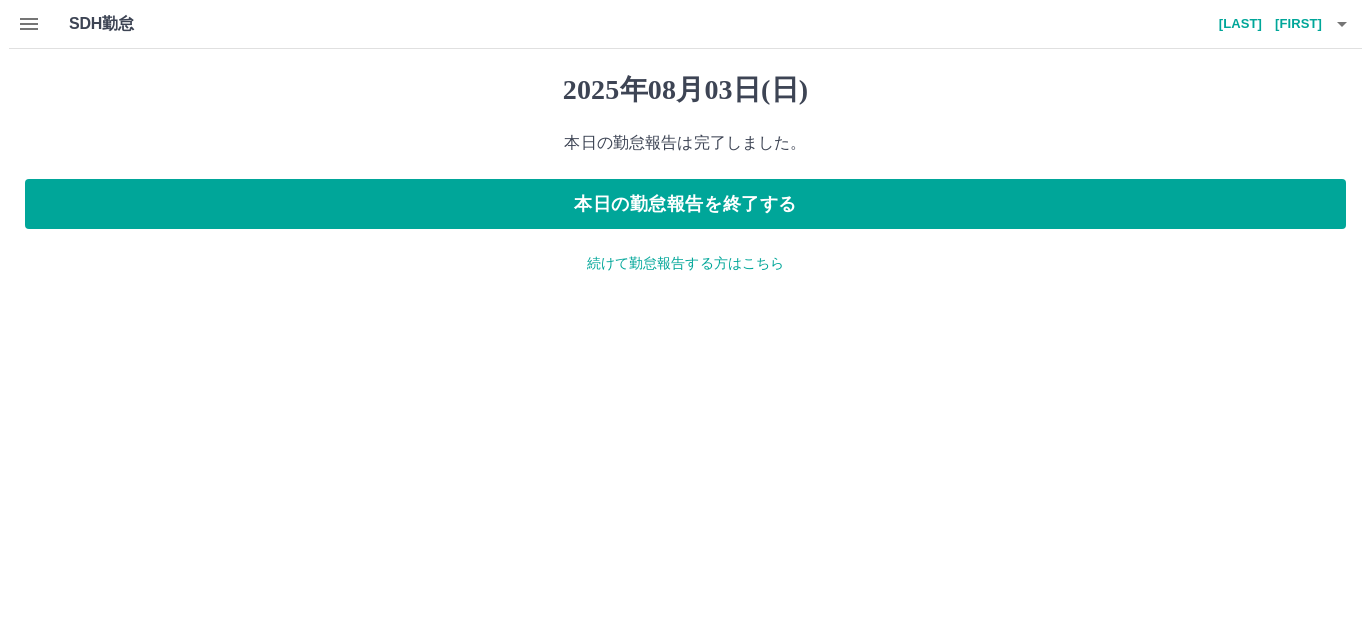 scroll, scrollTop: 0, scrollLeft: 0, axis: both 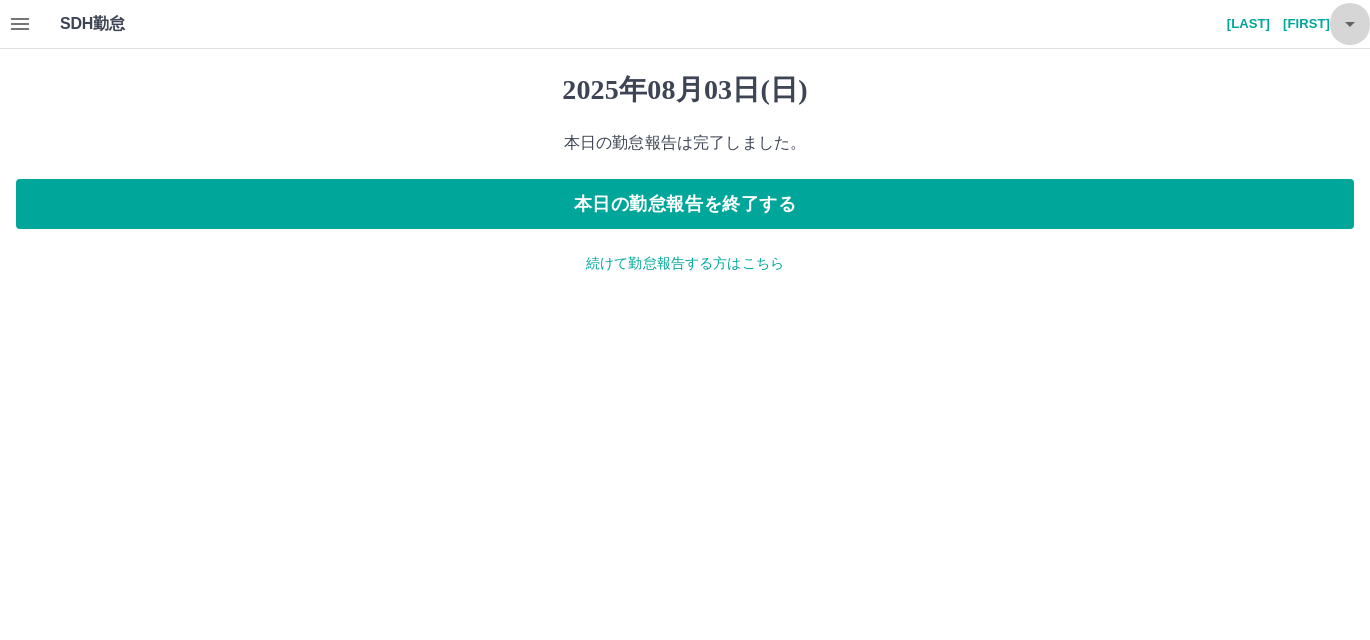 click 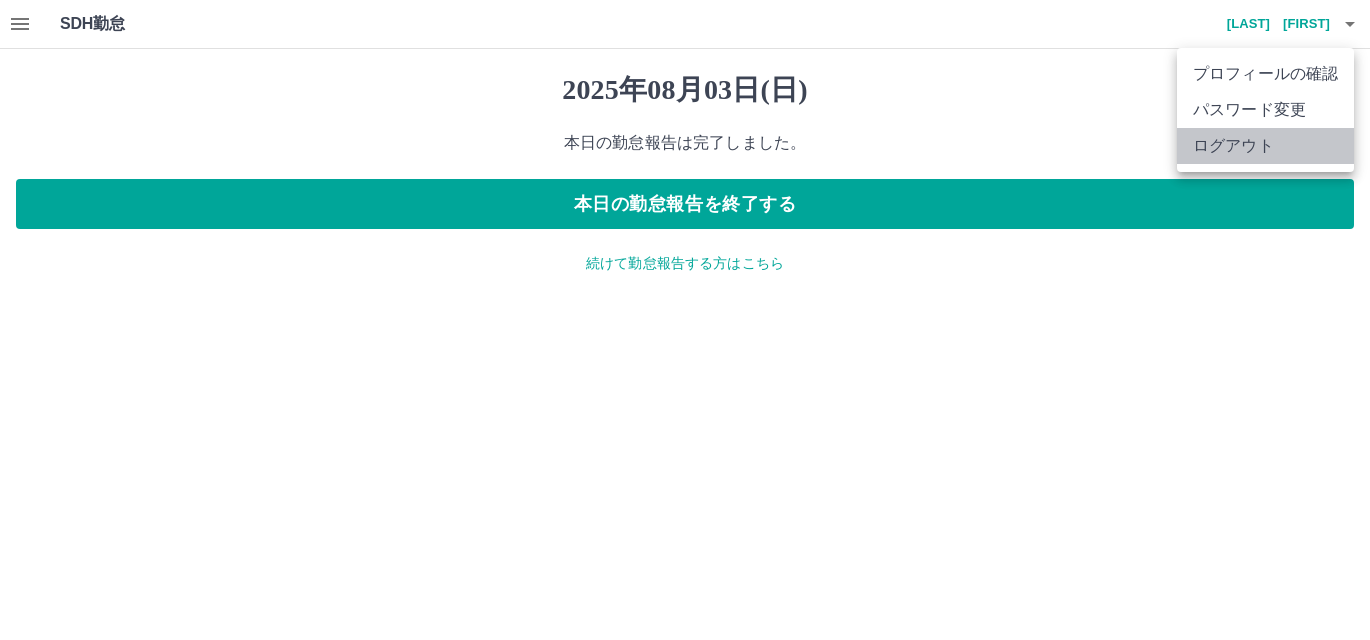 click on "ログアウト" at bounding box center (1265, 146) 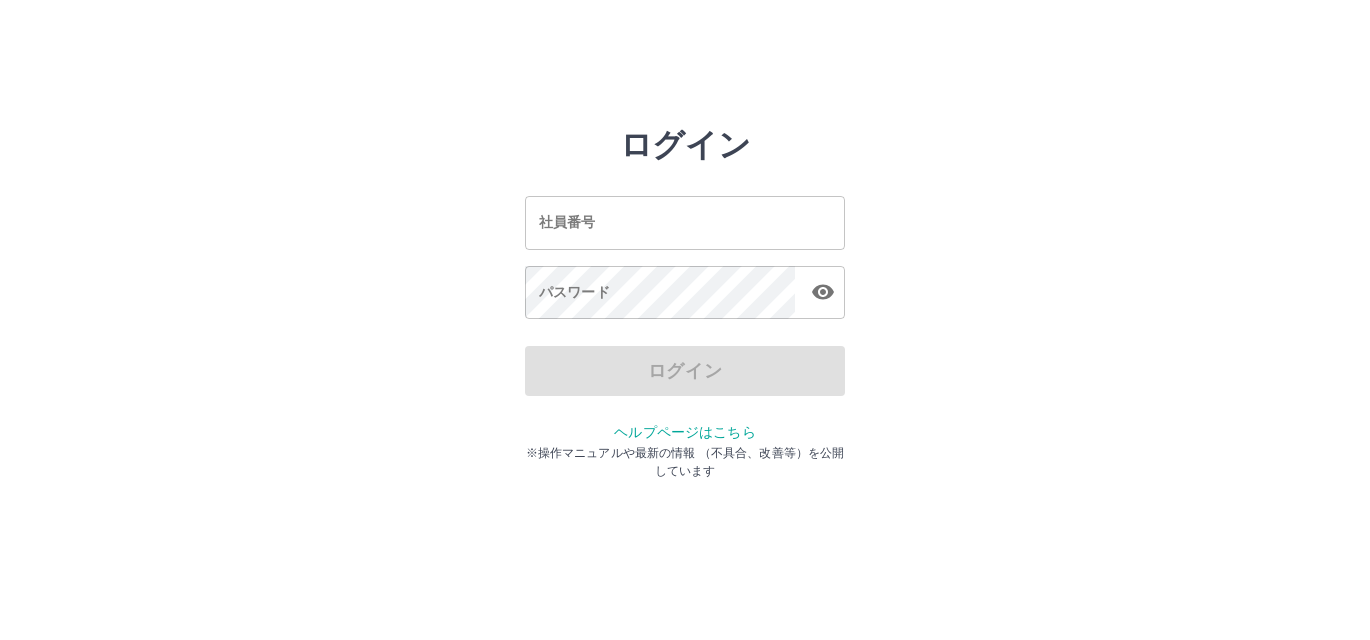 scroll, scrollTop: 0, scrollLeft: 0, axis: both 